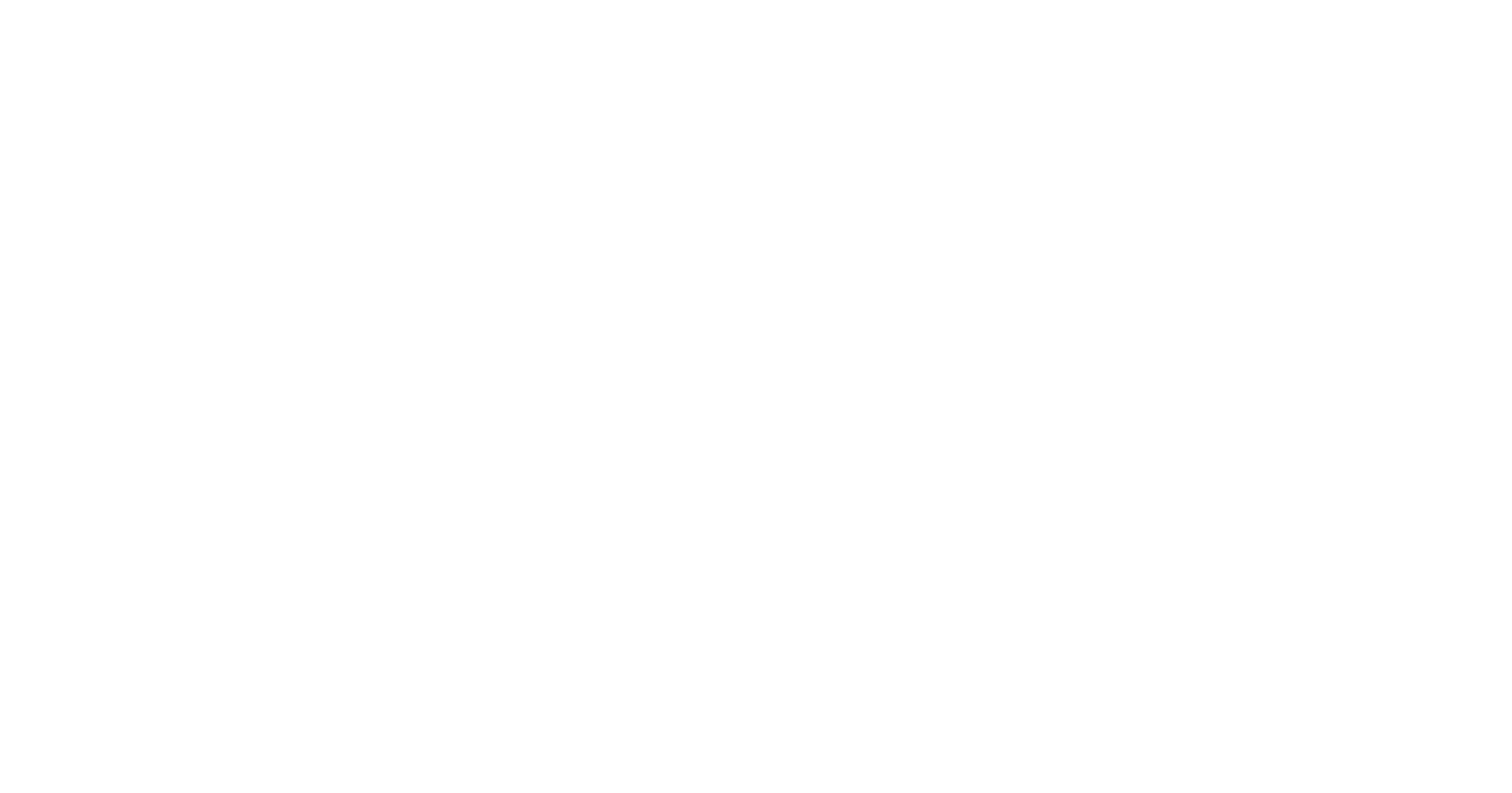 scroll, scrollTop: 0, scrollLeft: 0, axis: both 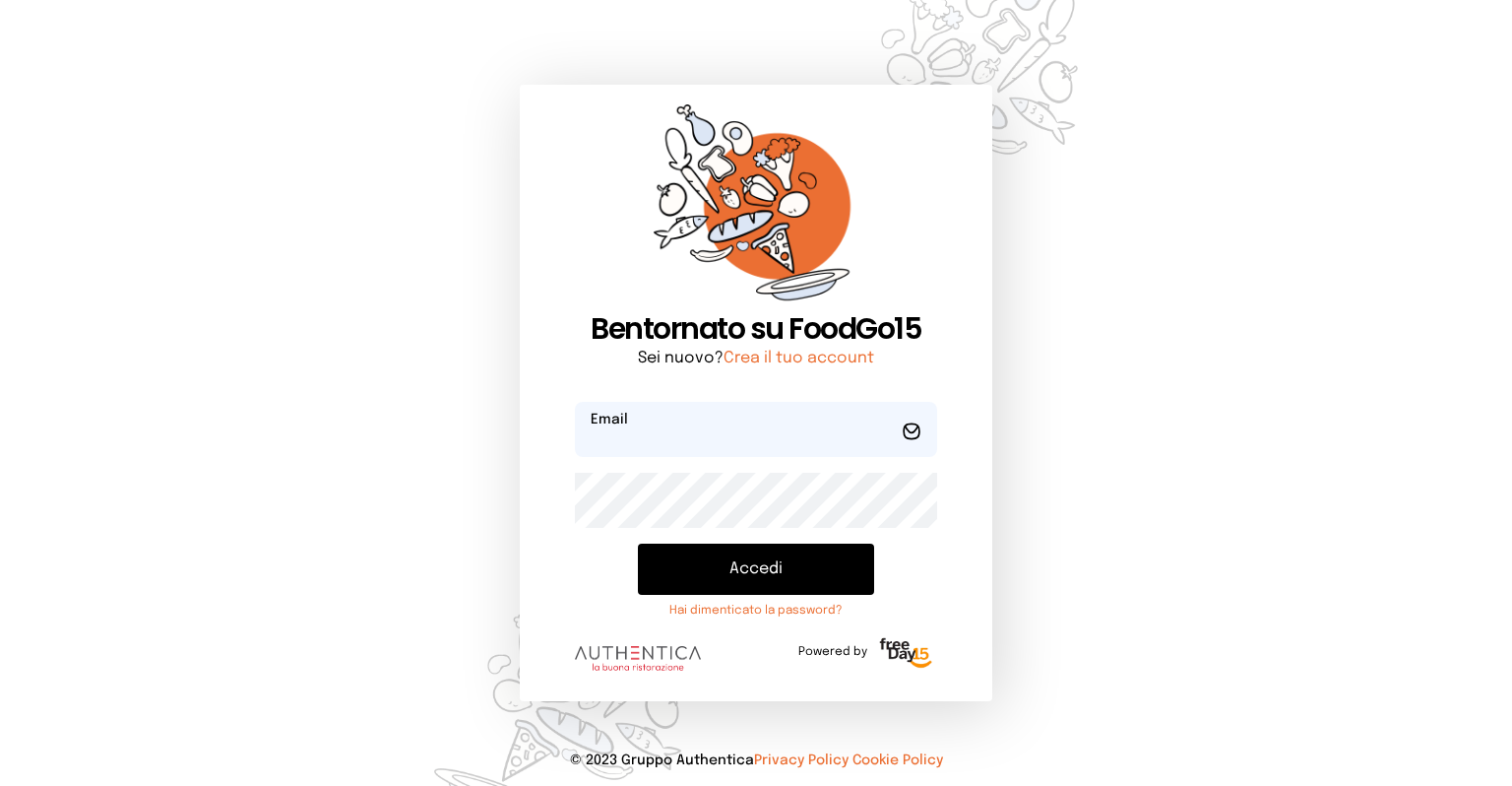 click at bounding box center [756, 429] 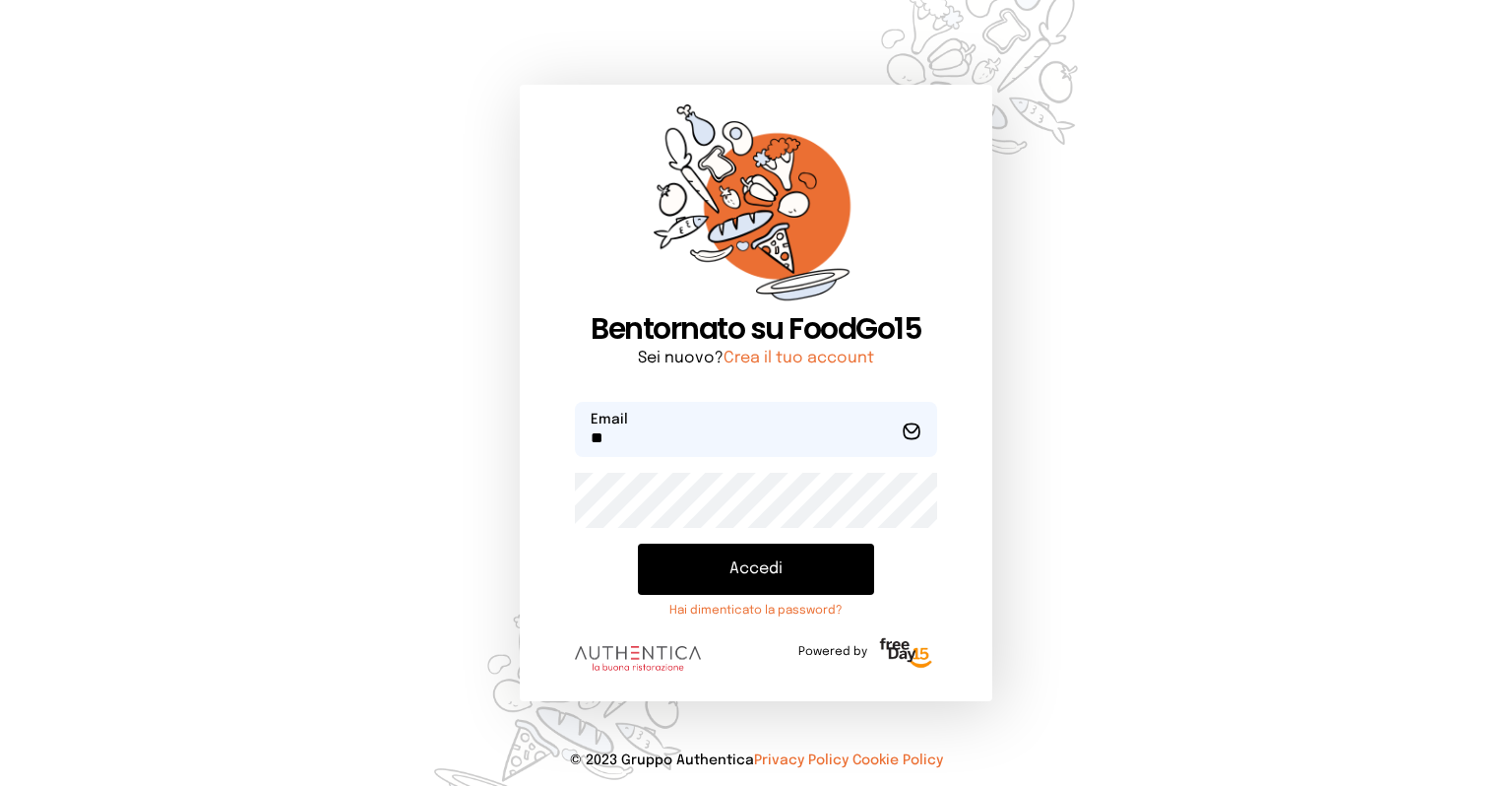 type on "*" 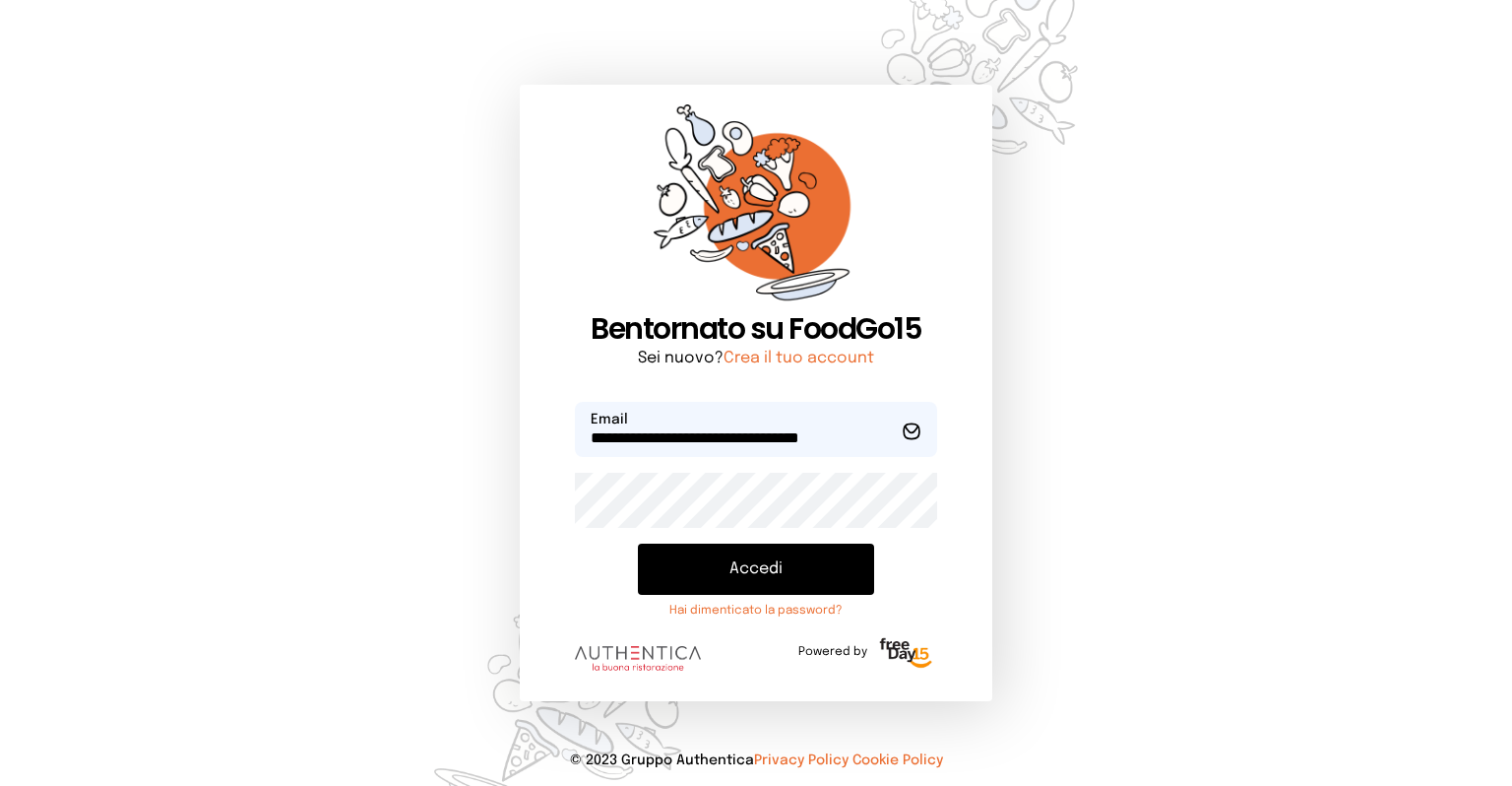 type on "**********" 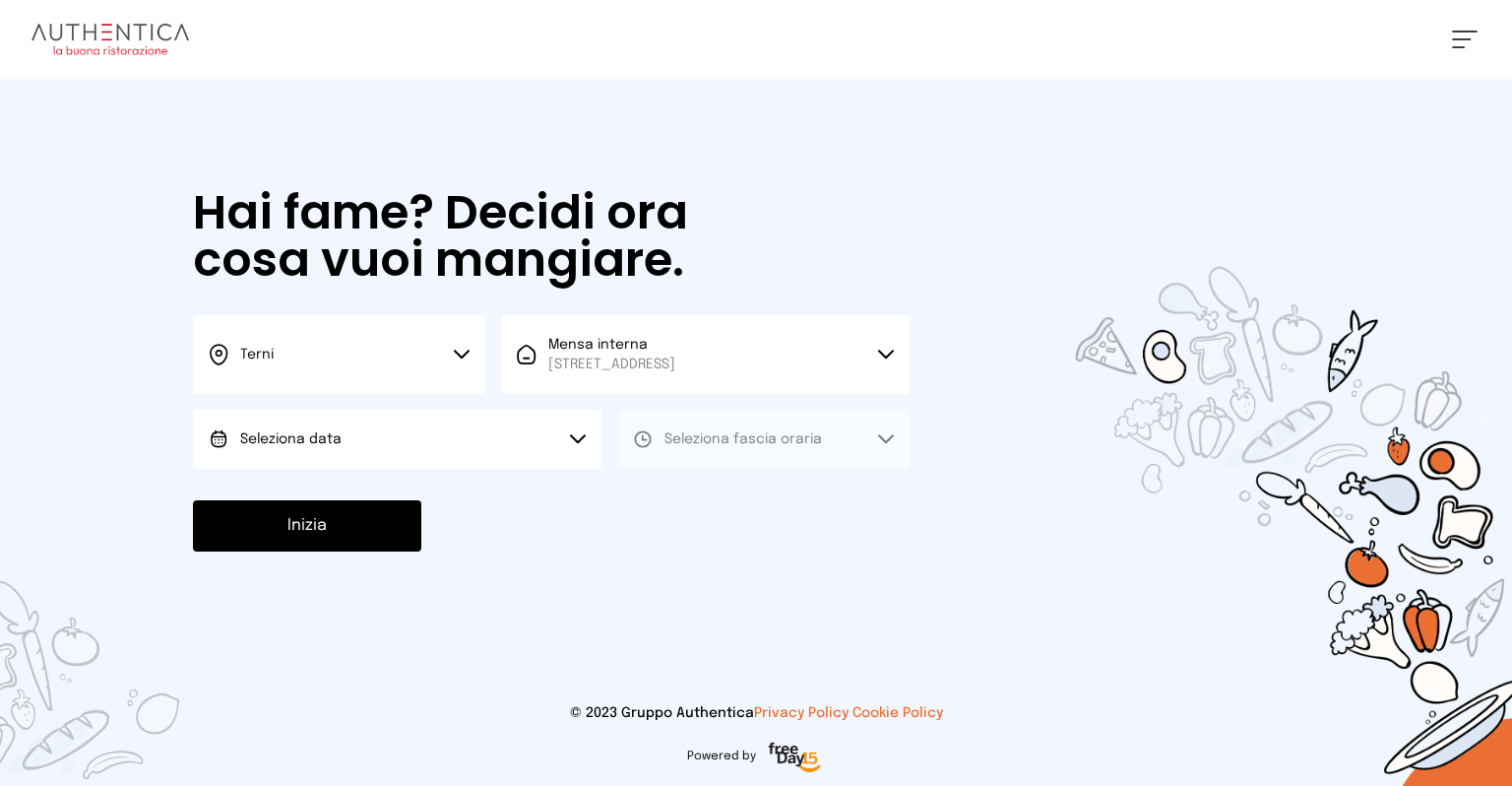 click on "Seleziona data" at bounding box center (397, 439) 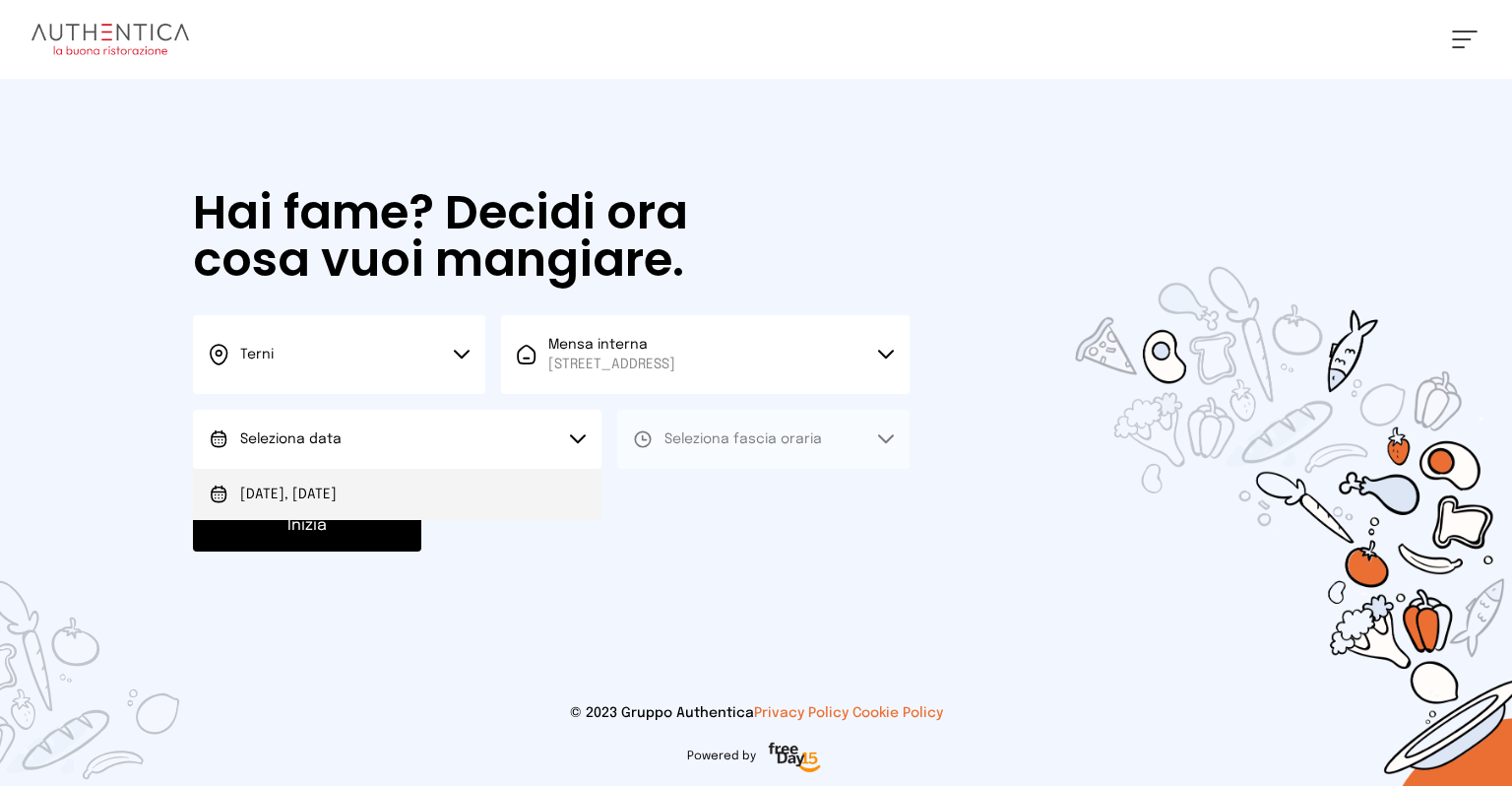 click on "[DATE], [DATE]" at bounding box center [288, 494] 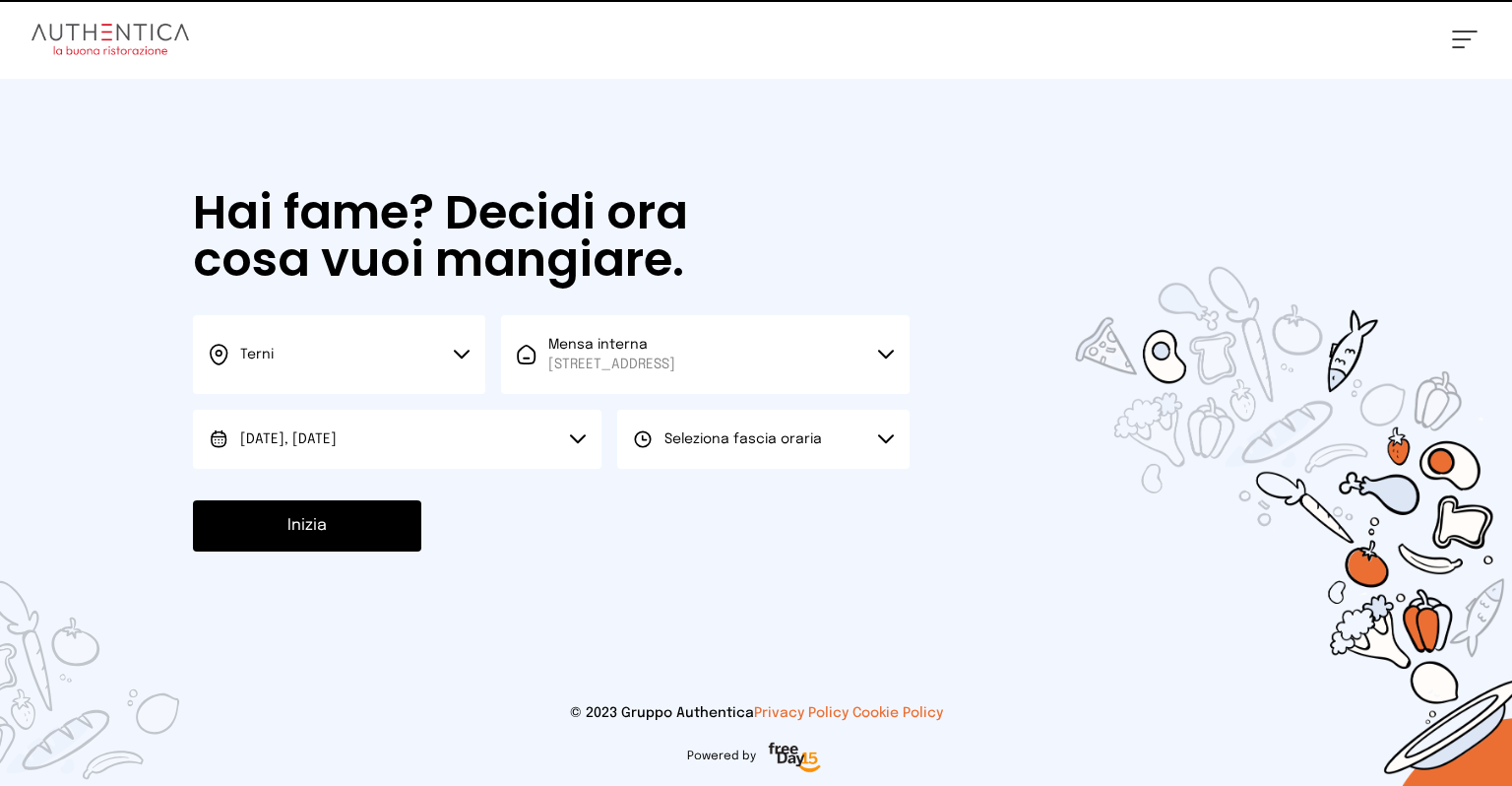 click on "Seleziona fascia oraria" at bounding box center (743, 439) 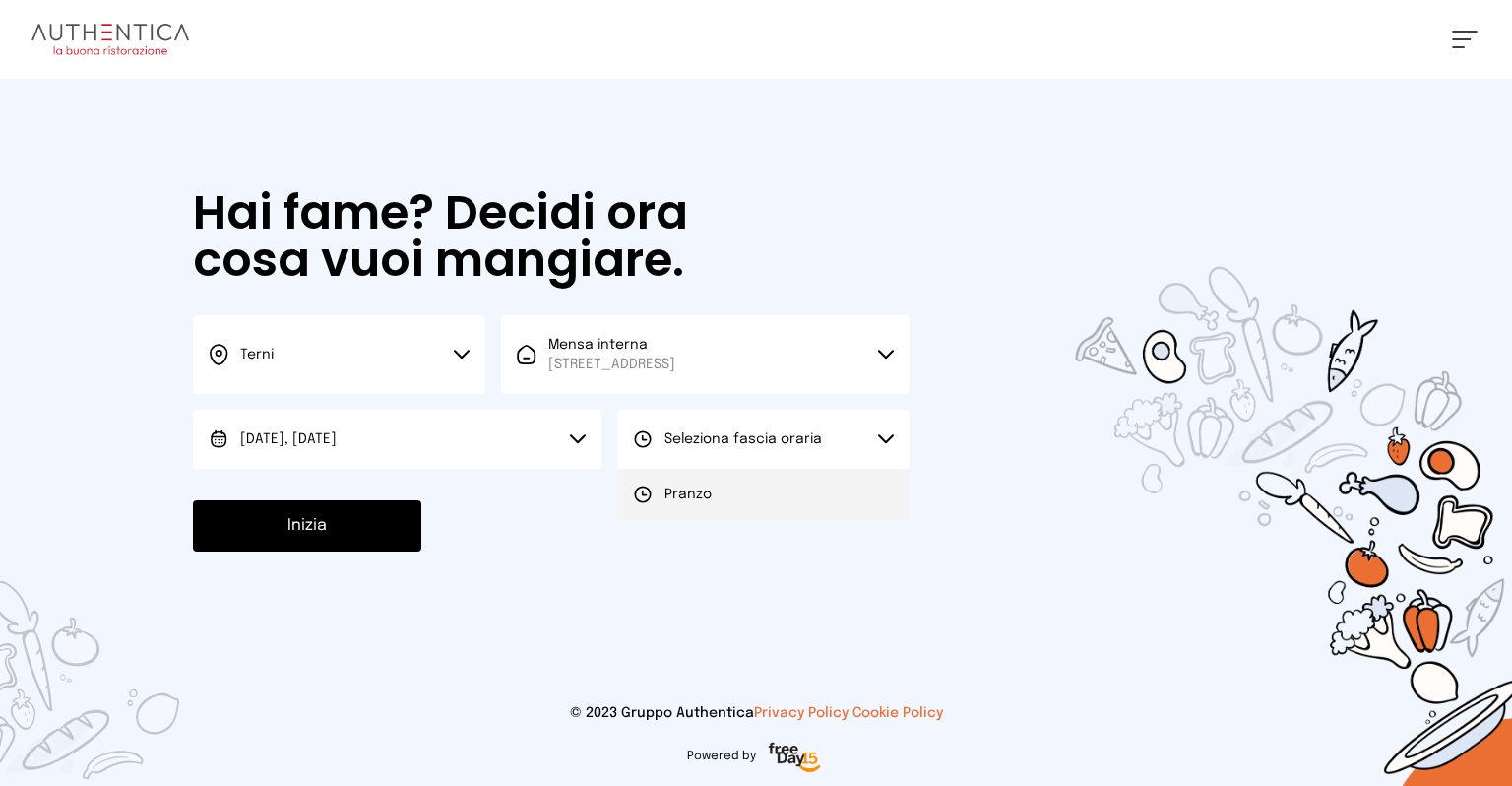 click on "Pranzo" at bounding box center [688, 494] 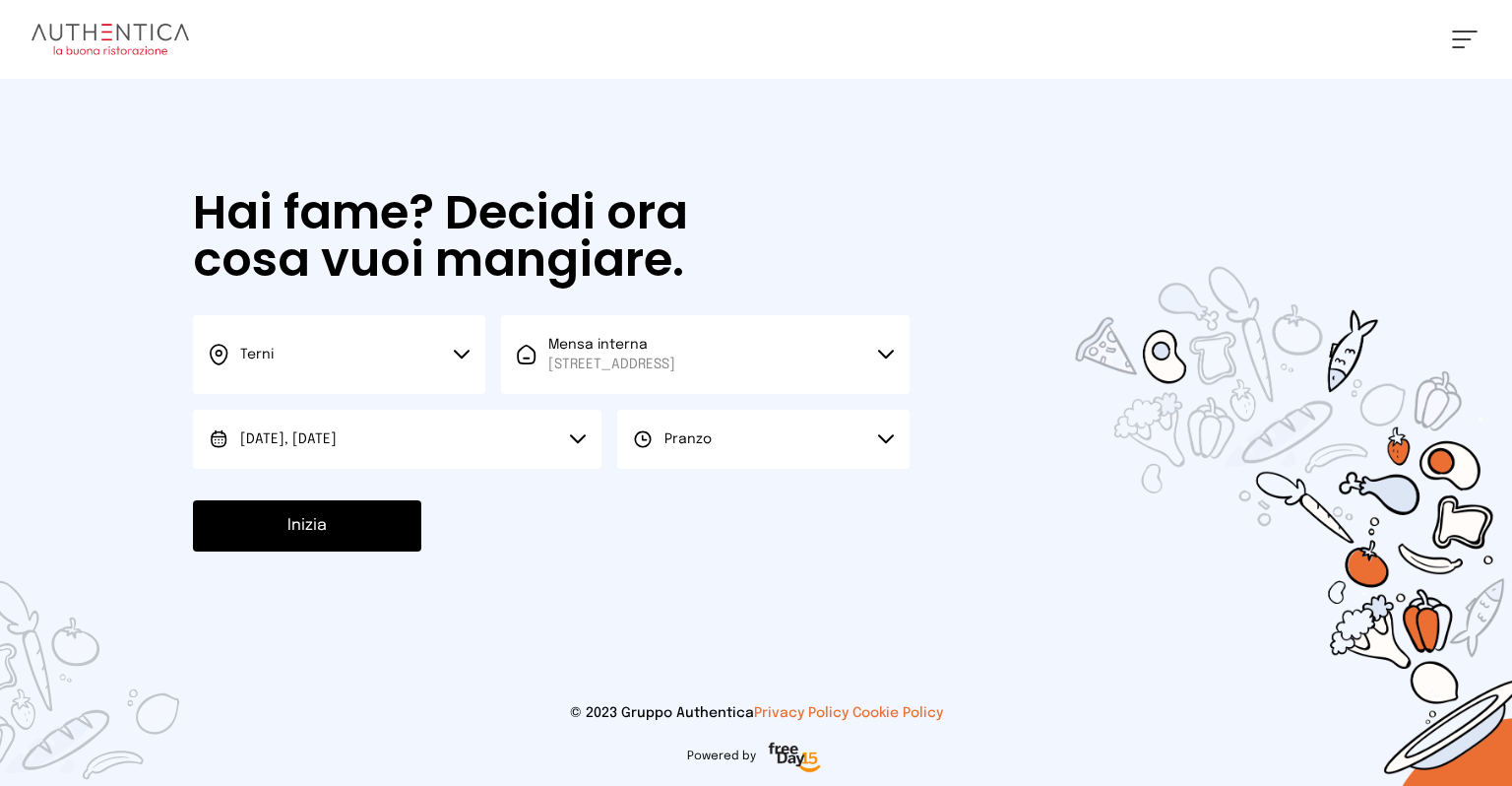 click on "Inizia" at bounding box center (307, 526) 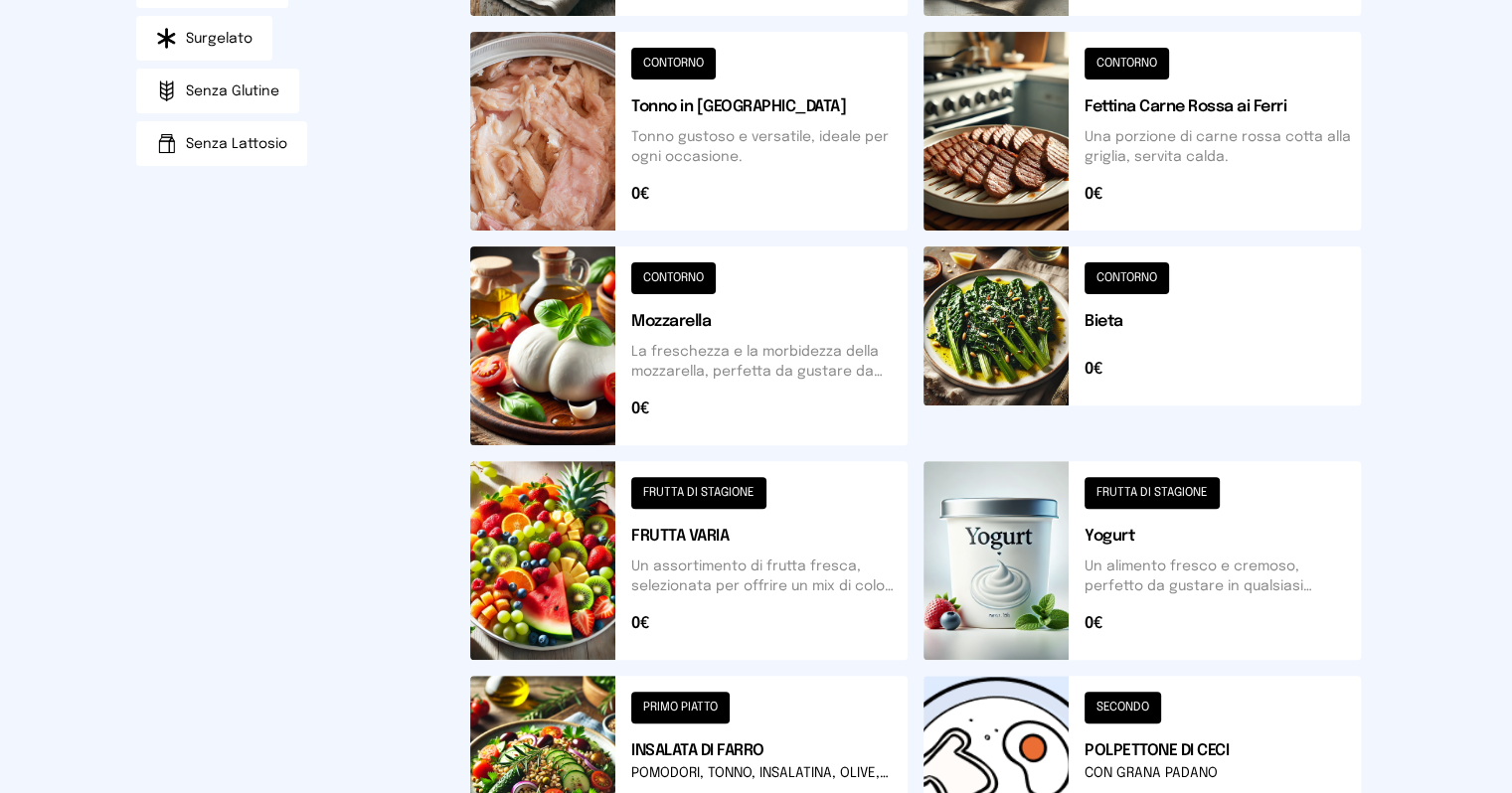 scroll, scrollTop: 886, scrollLeft: 0, axis: vertical 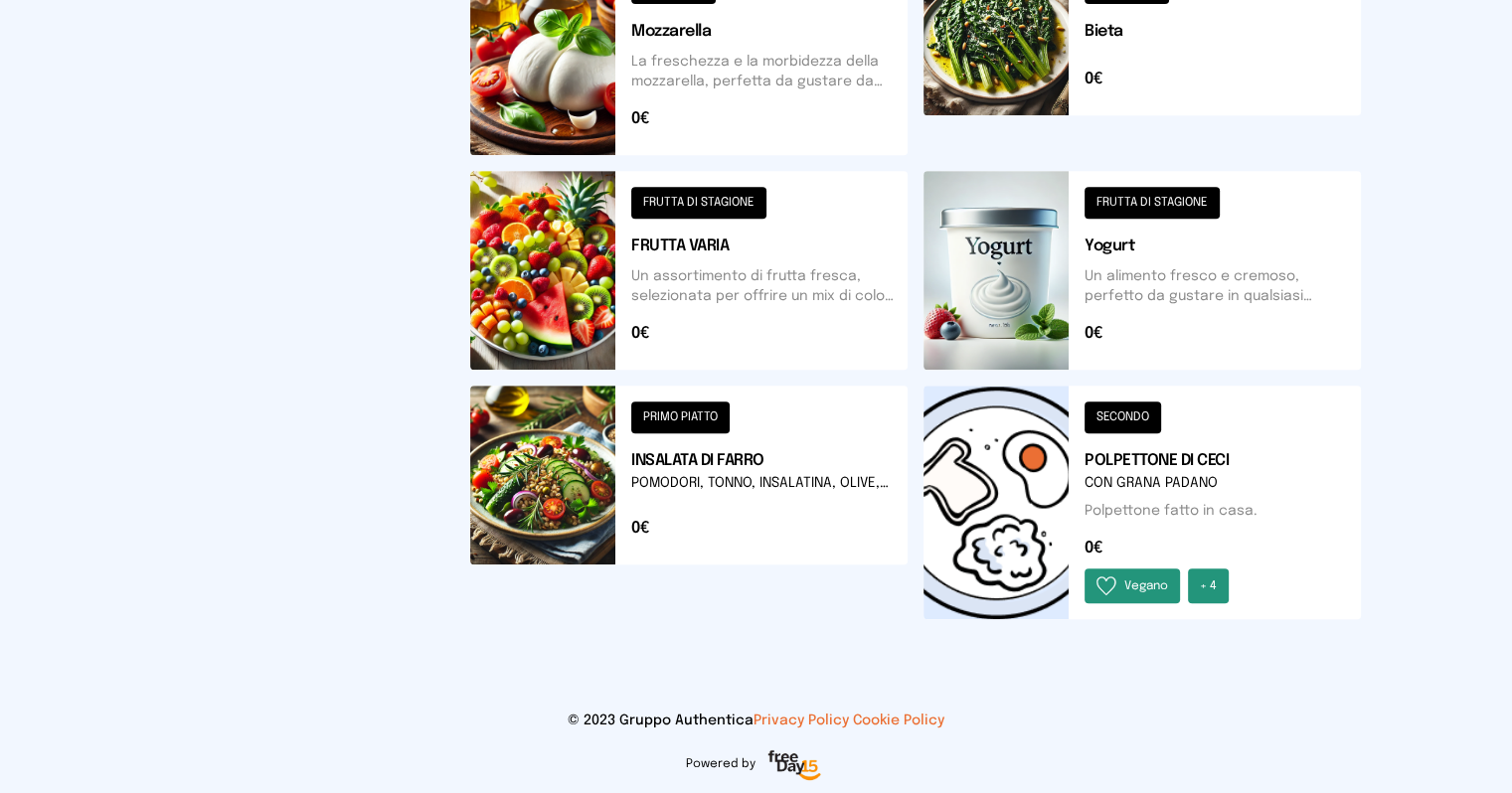 click at bounding box center [689, 502] 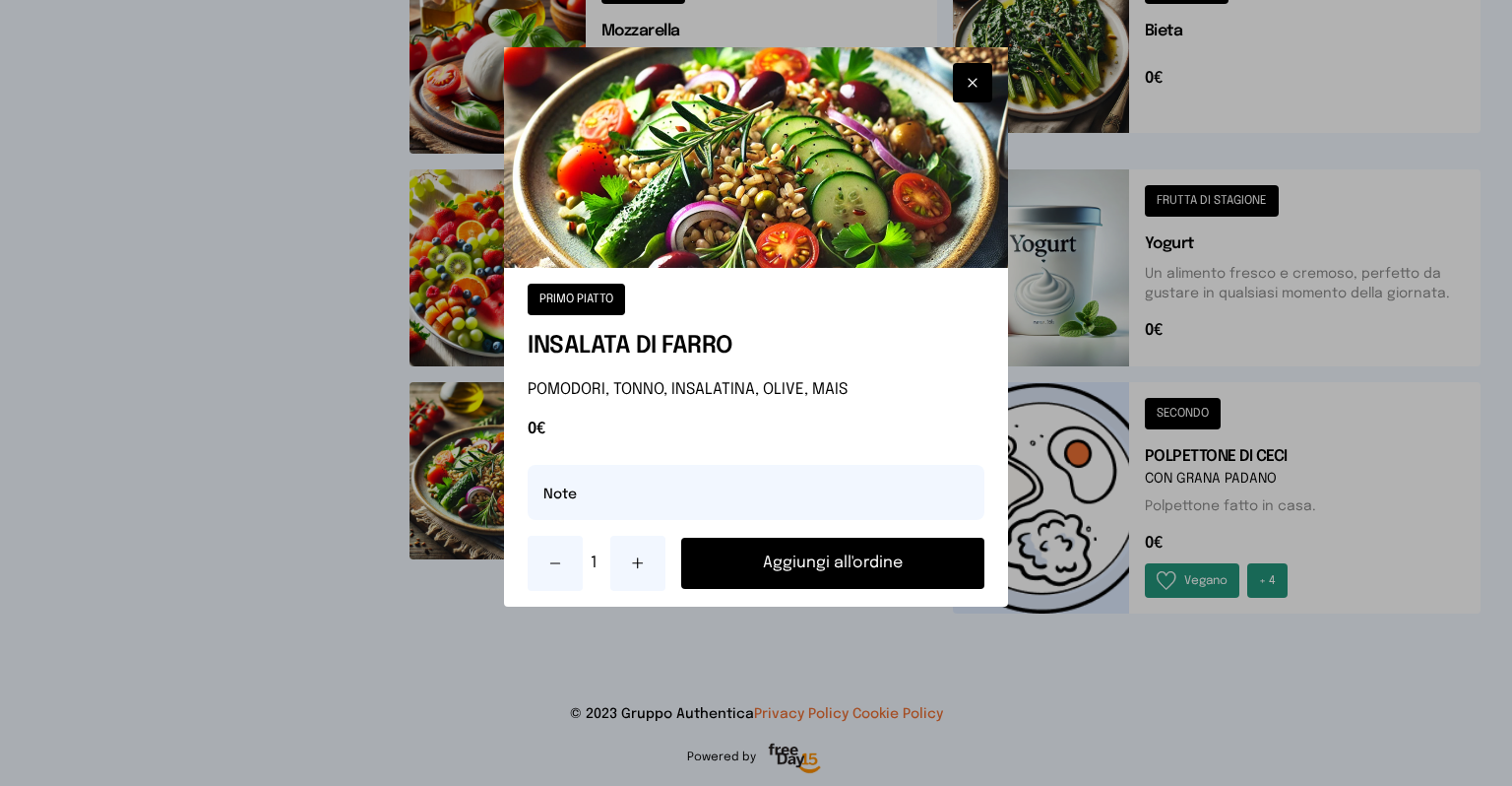 click on "Aggiungi all'ordine" at bounding box center (833, 563) 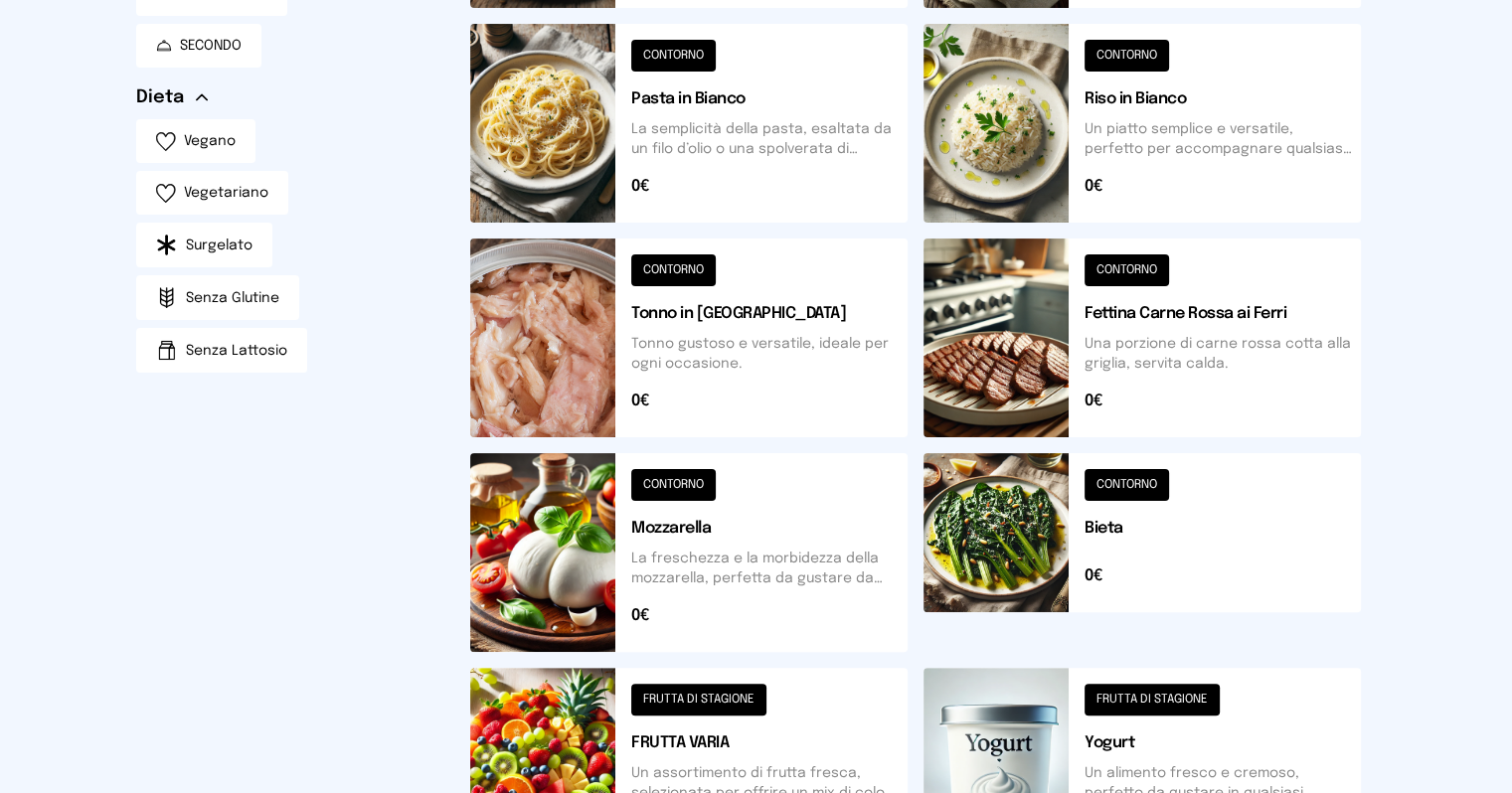 scroll, scrollTop: 91, scrollLeft: 0, axis: vertical 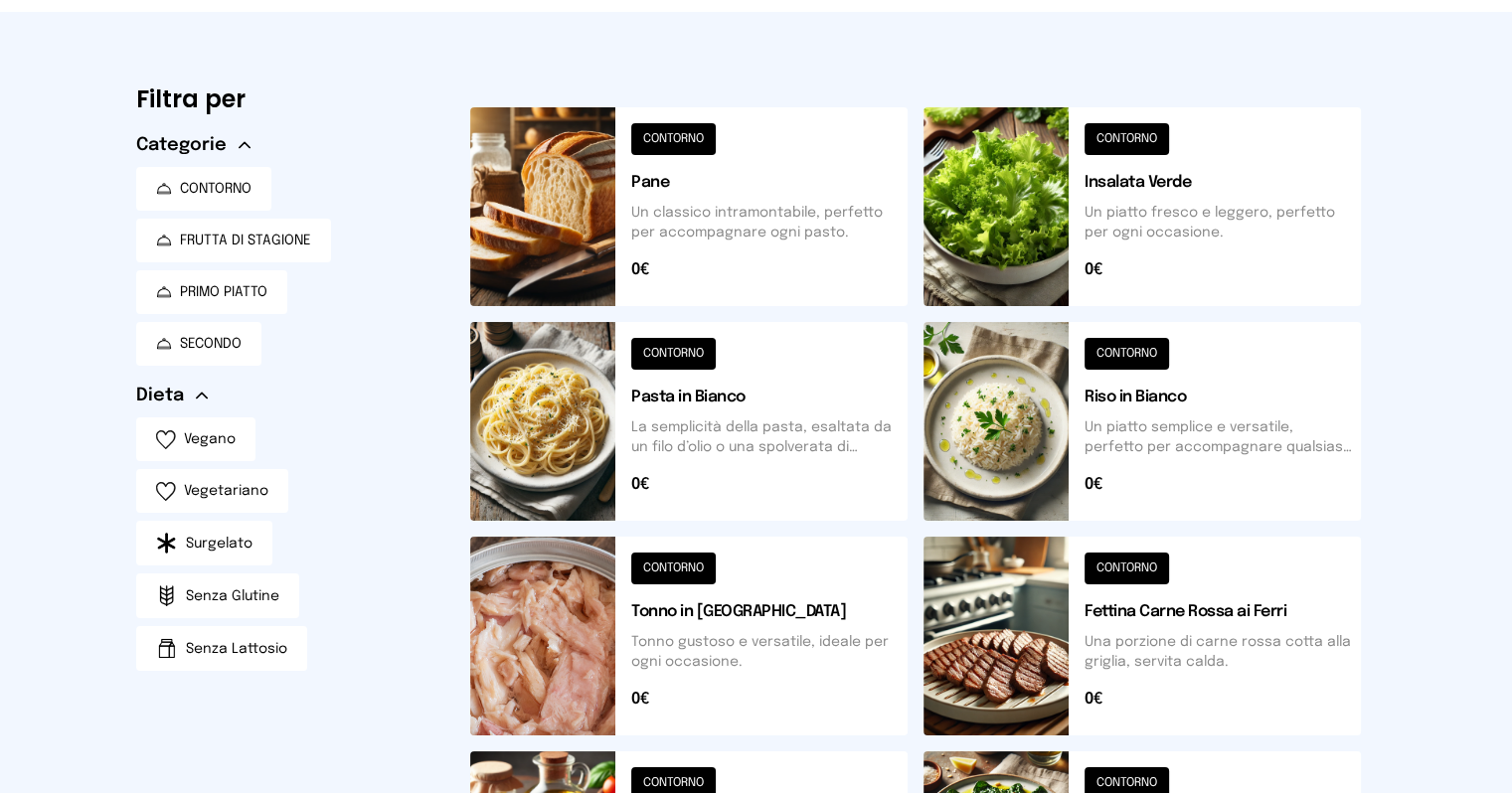 click at bounding box center (1142, 636) 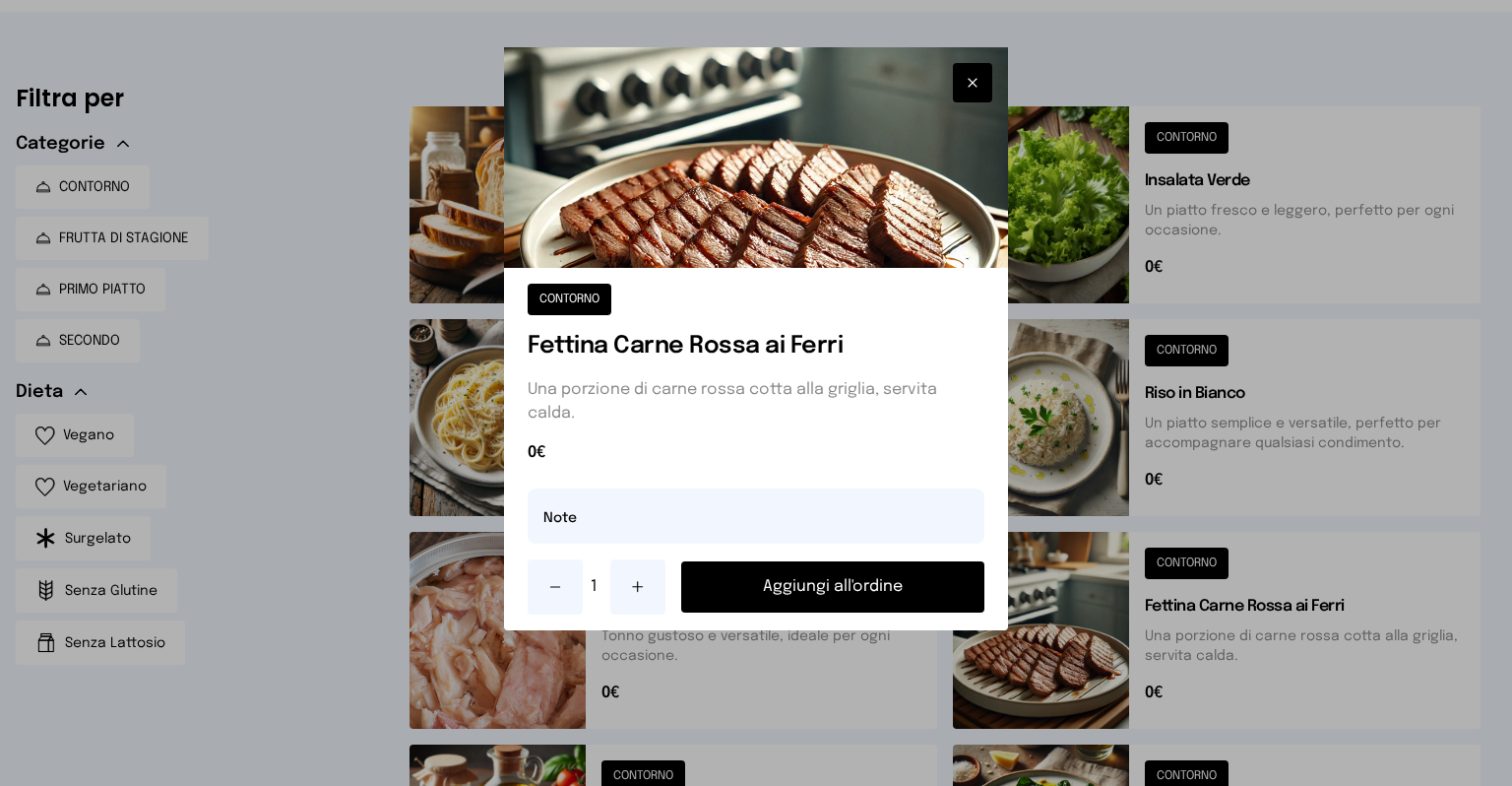 click on "Aggiungi all'ordine" at bounding box center (833, 587) 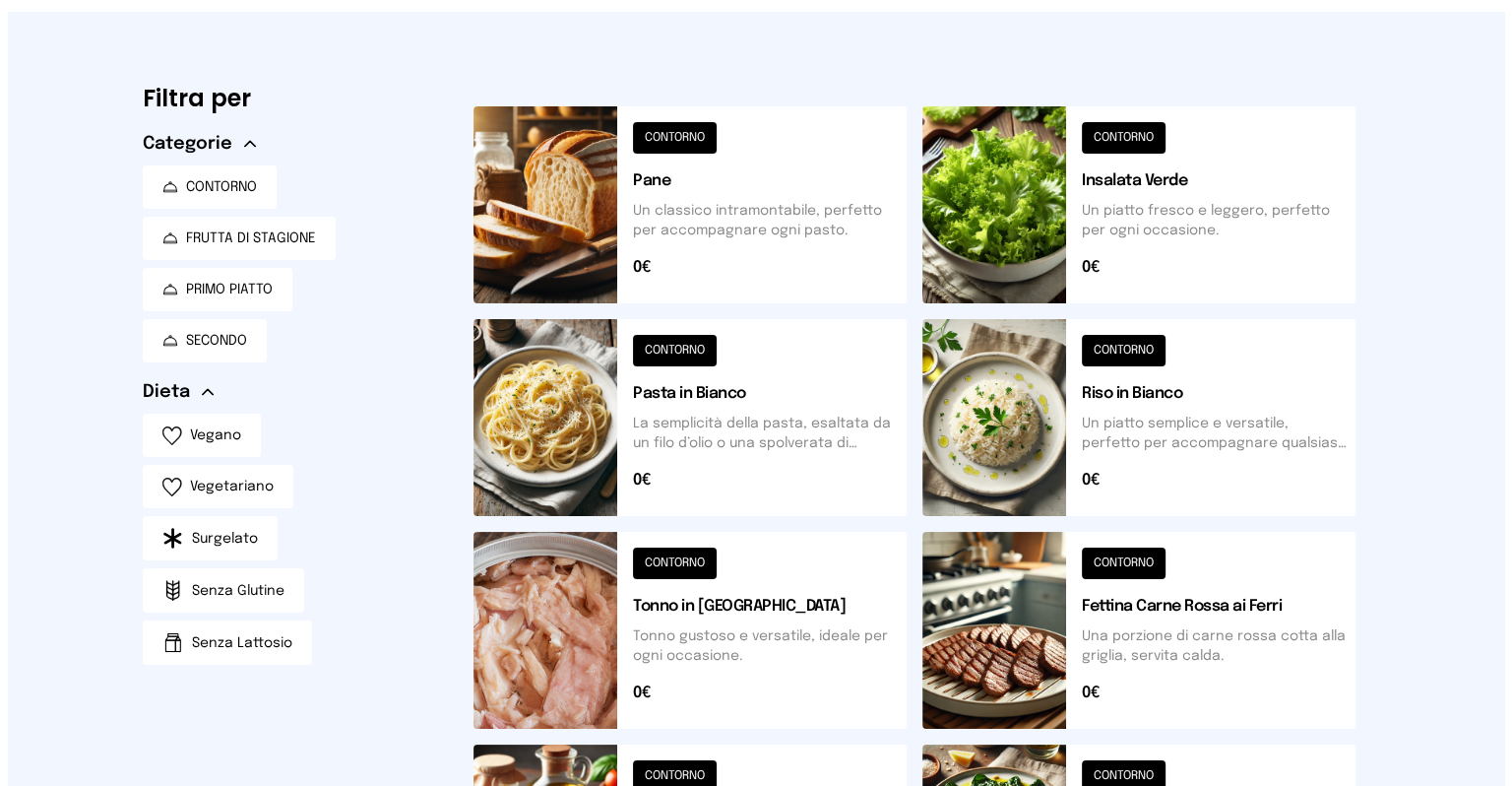 scroll, scrollTop: 0, scrollLeft: 0, axis: both 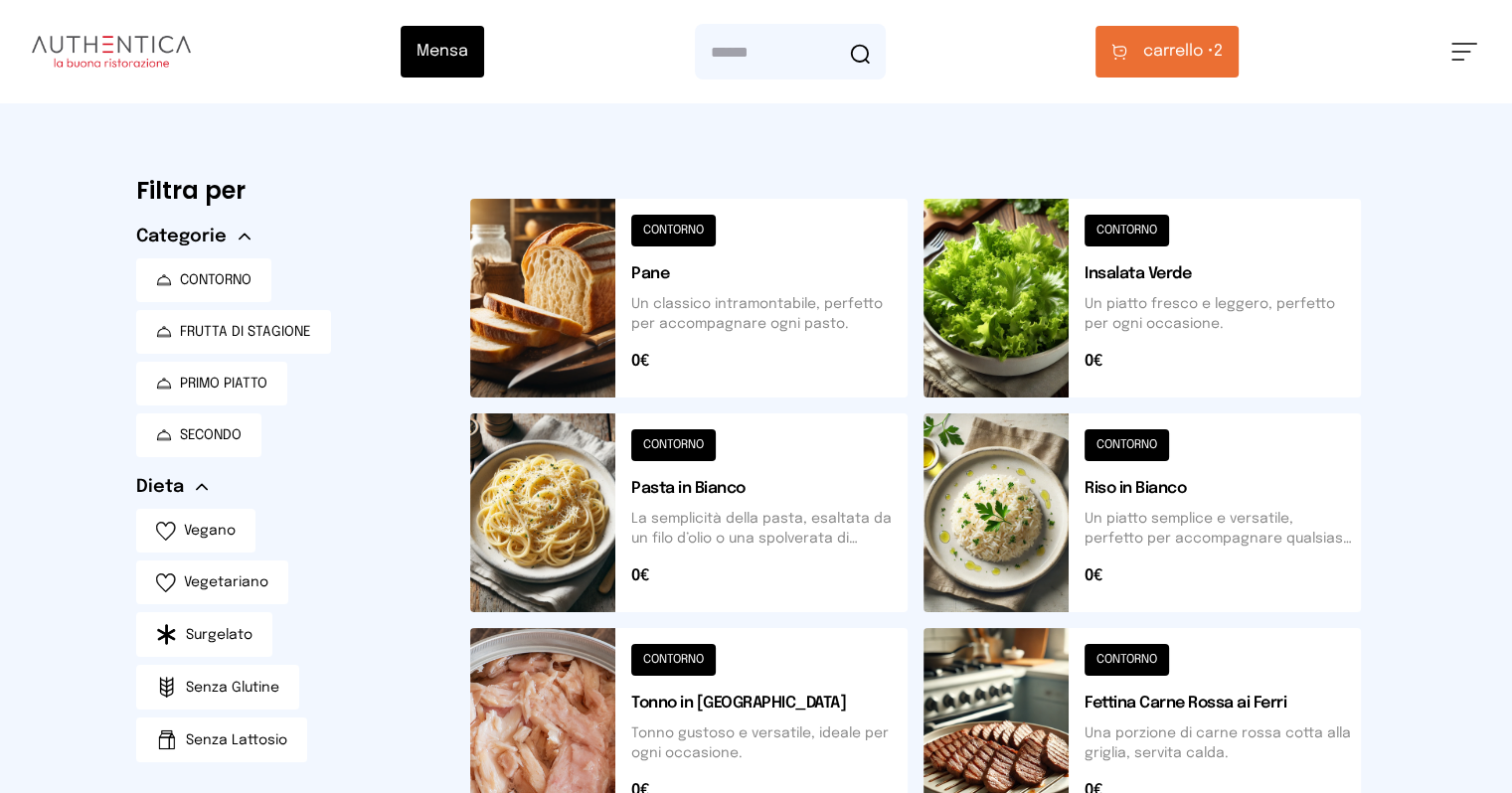 click on "carrello •" at bounding box center [1178, 52] 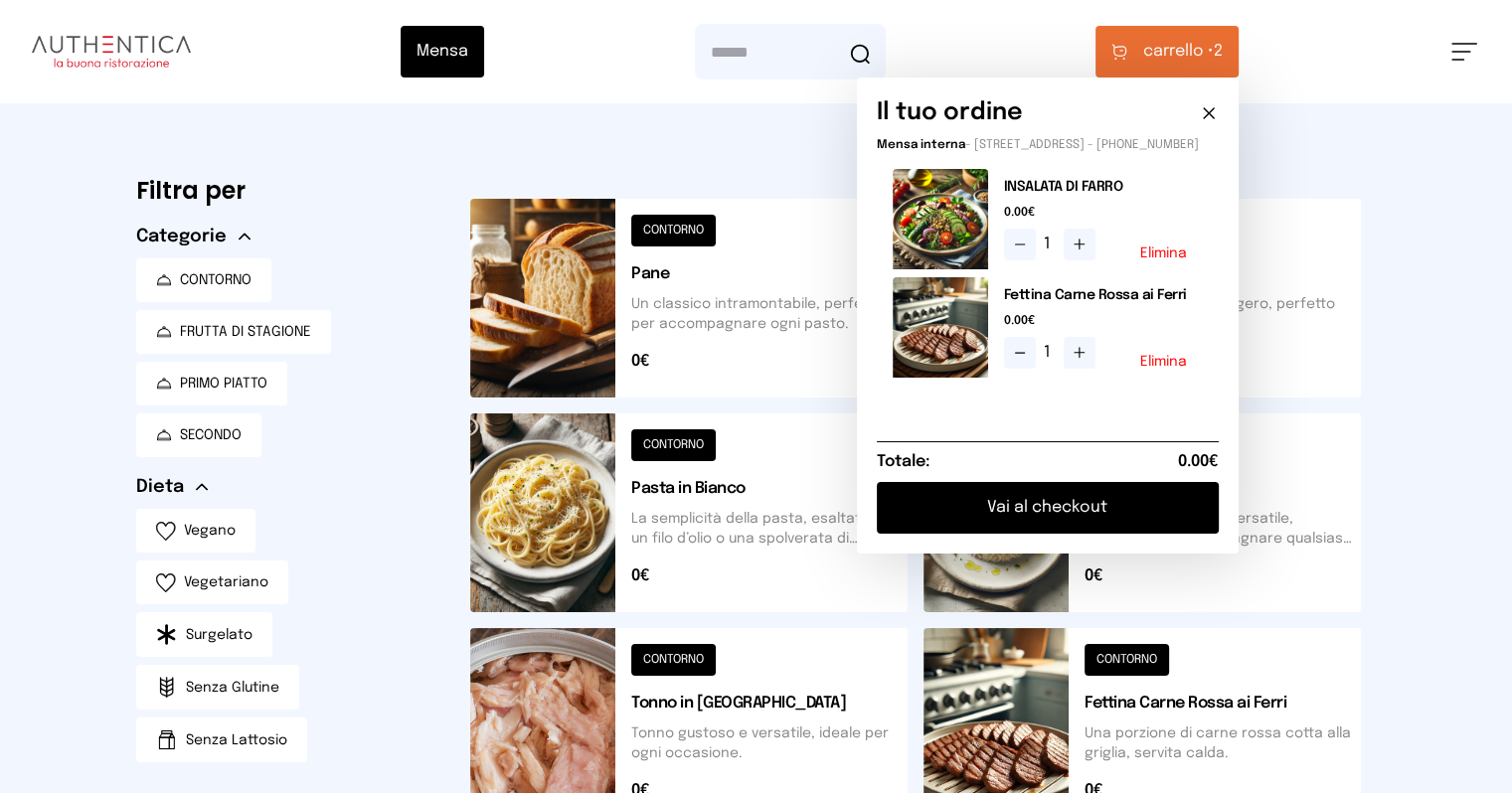 click on "Vai al checkout" at bounding box center (1048, 508) 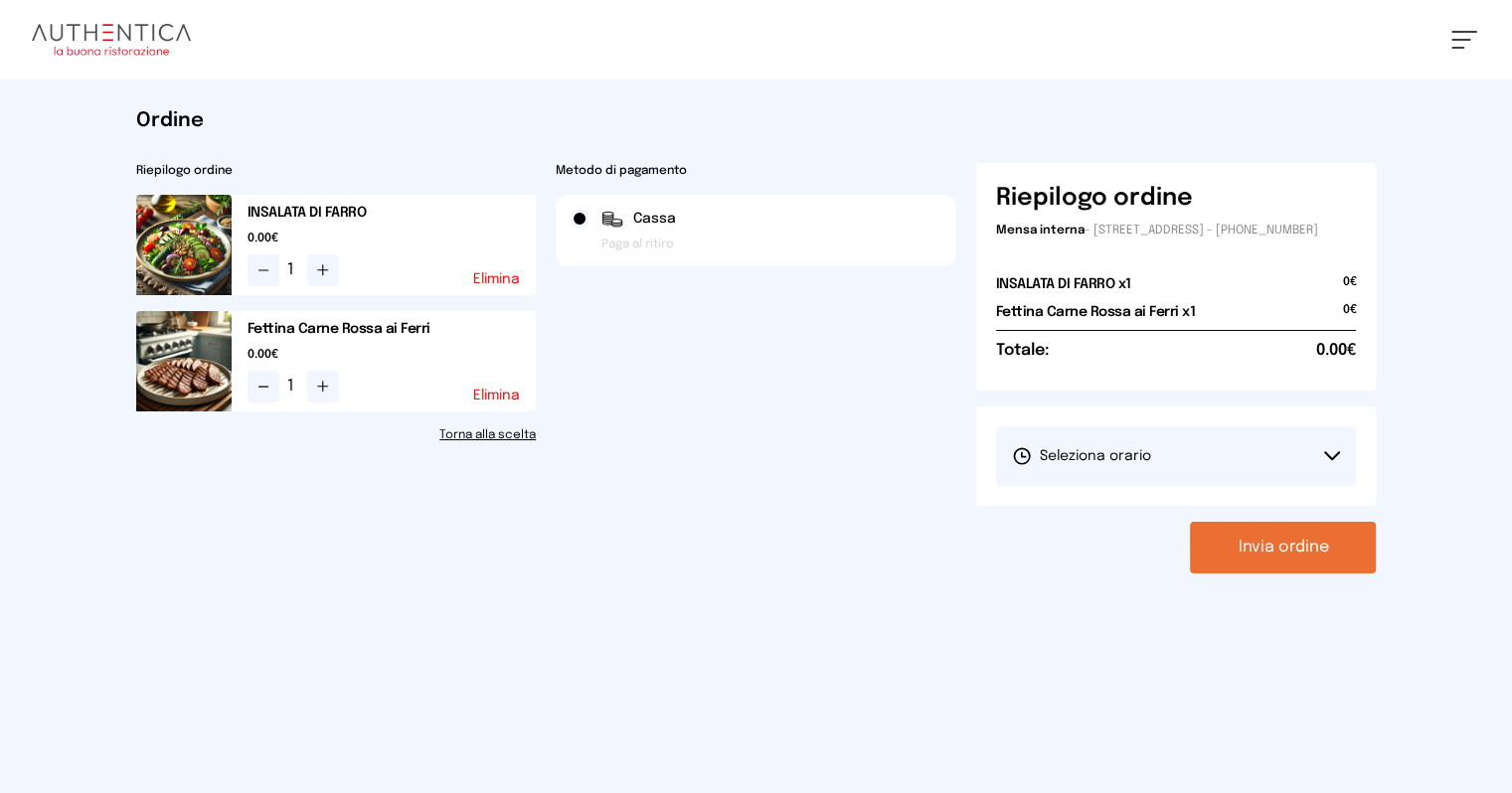 click on "Seleziona orario" at bounding box center (1176, 456) 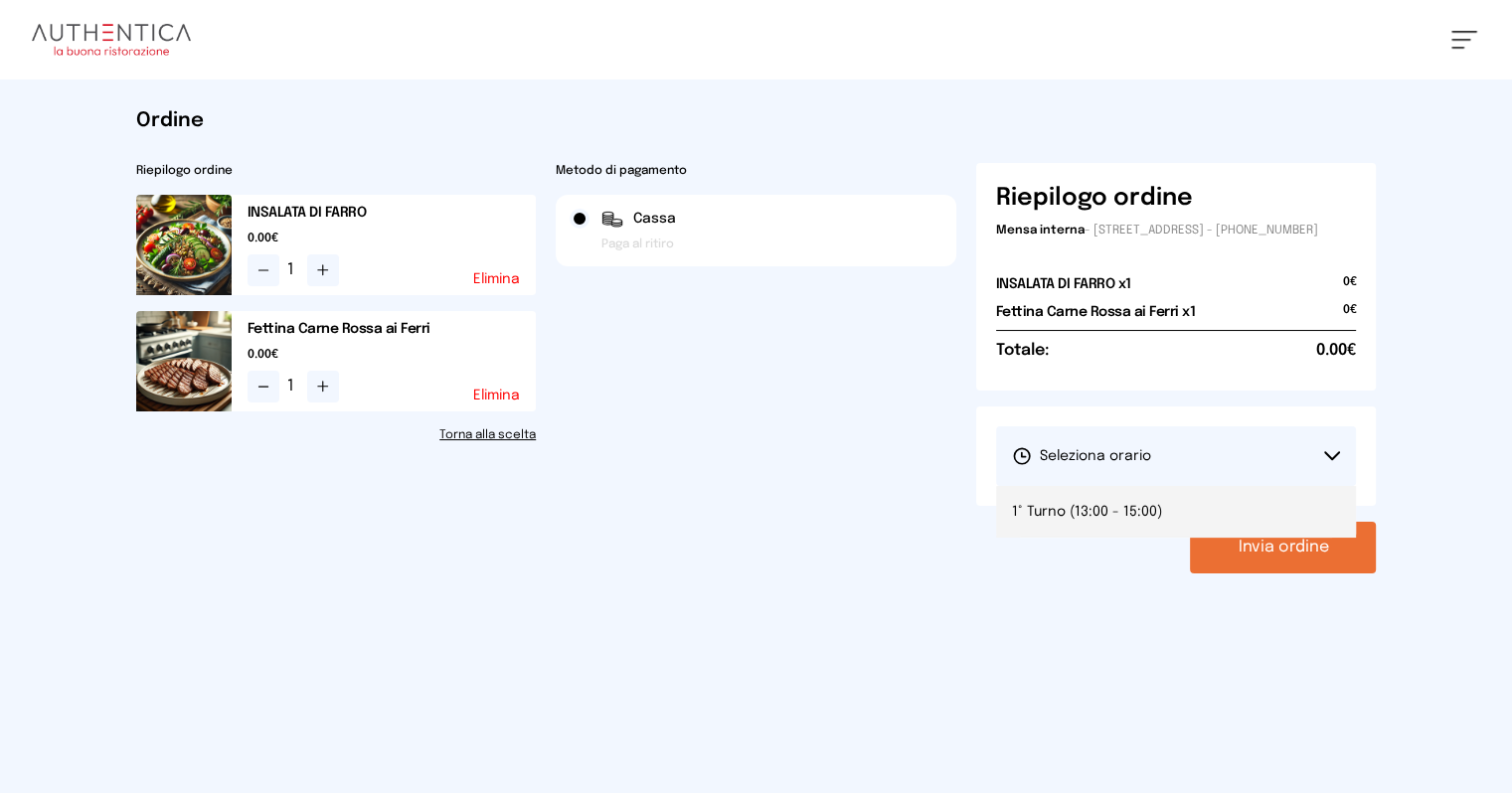 click on "1° Turno (13:00 -
15:00)" at bounding box center [1176, 512] 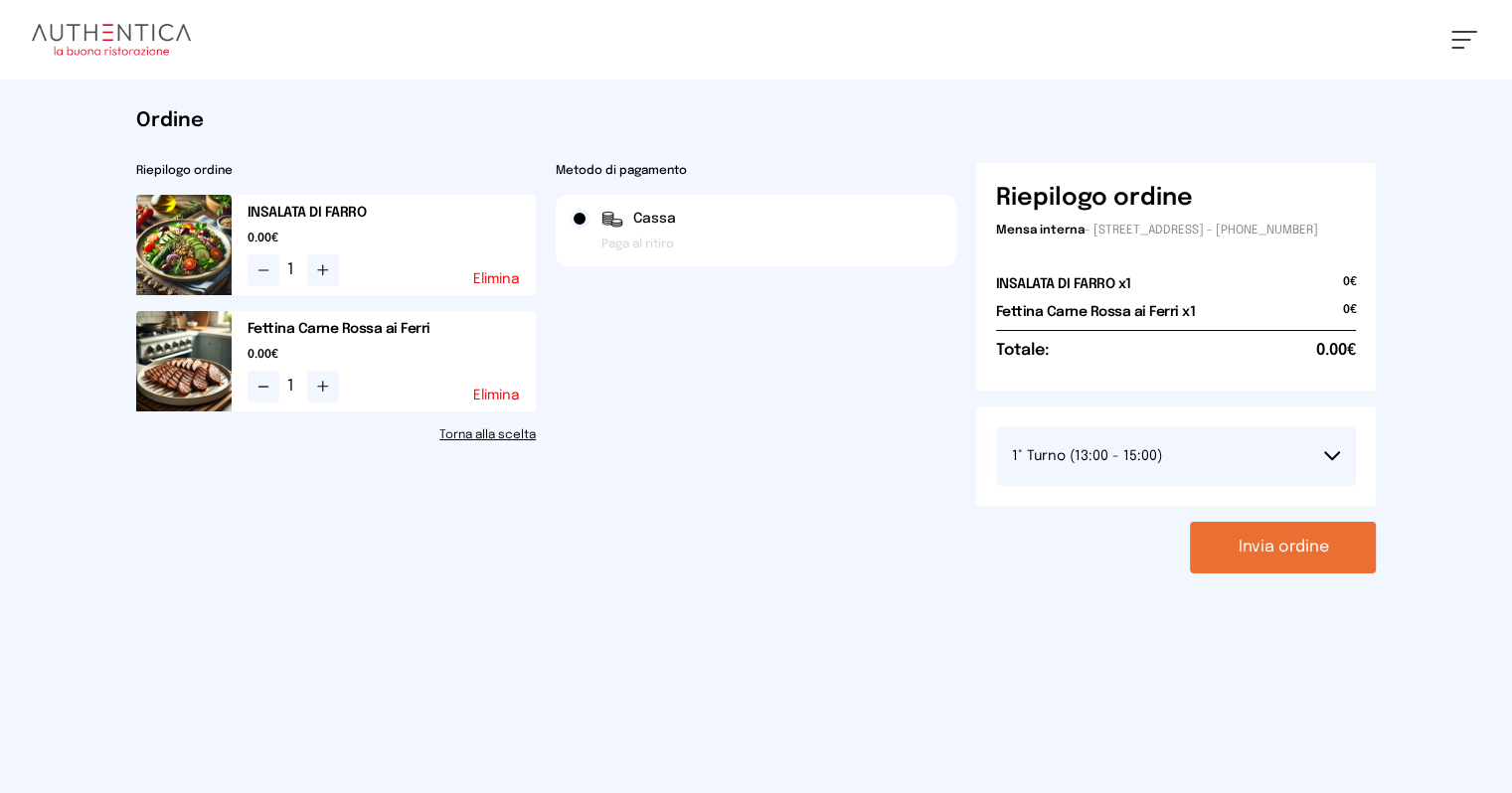 click on "Invia ordine" at bounding box center (1282, 548) 